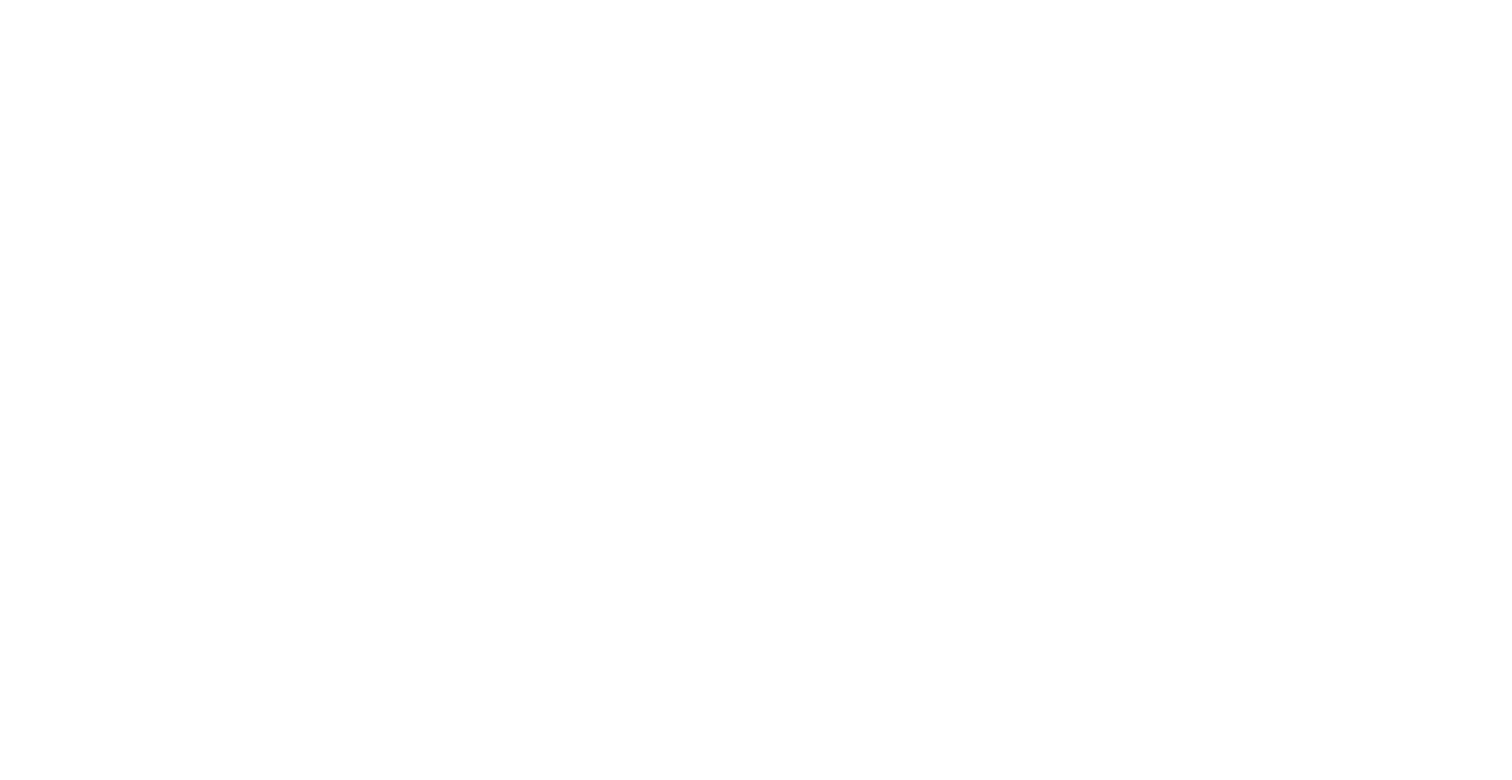 scroll, scrollTop: 0, scrollLeft: 0, axis: both 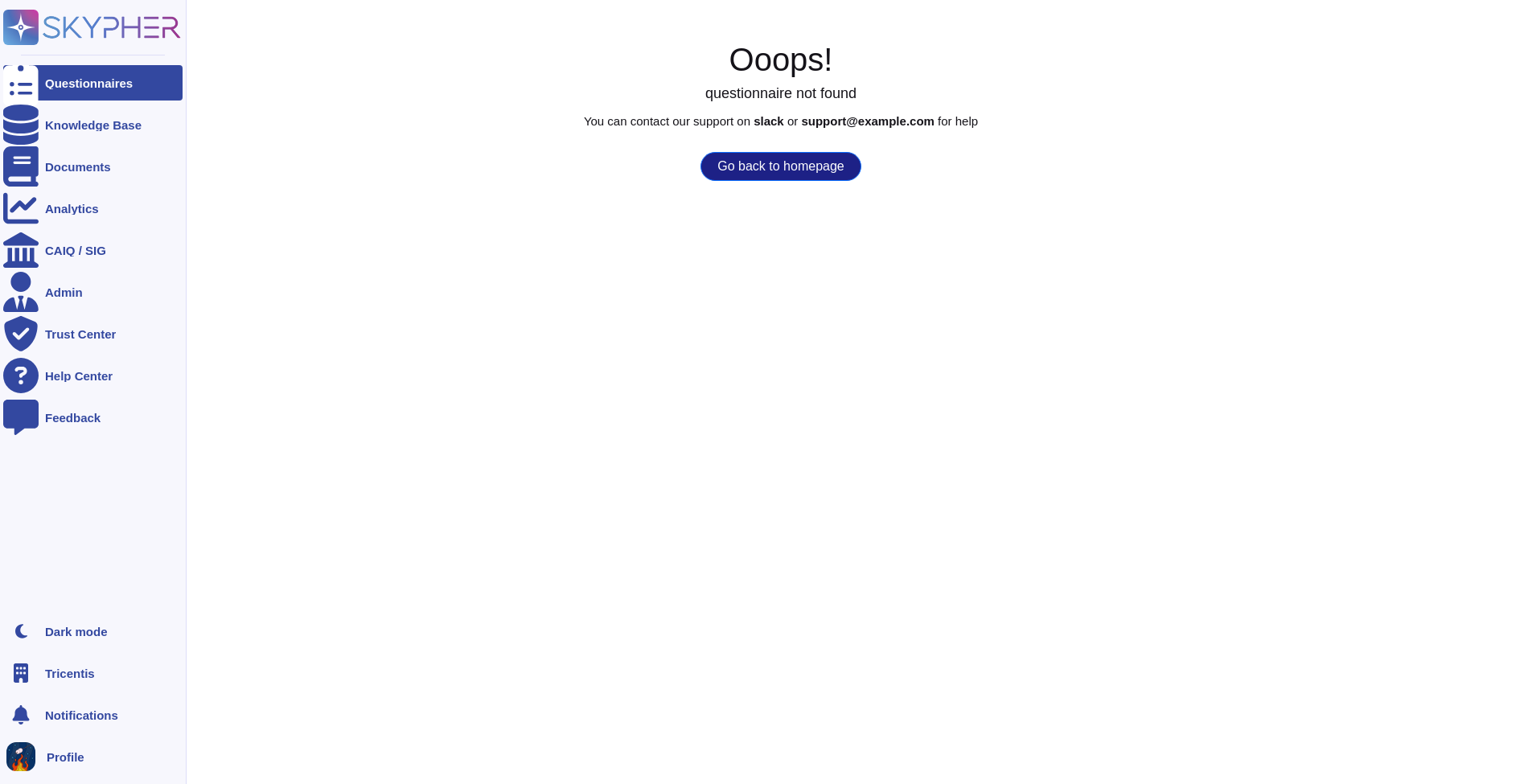 click on "Tricentis" at bounding box center (70, 673) 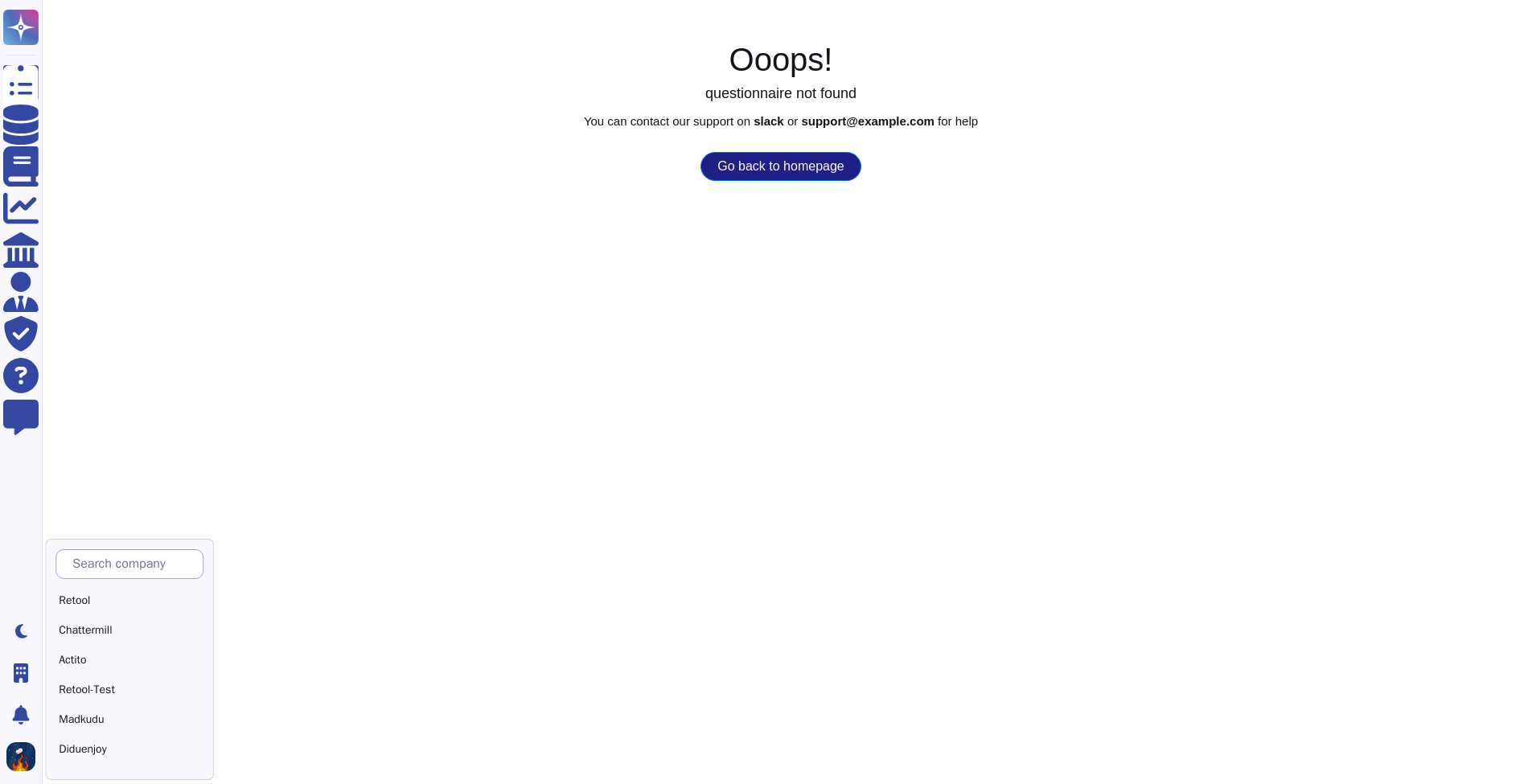 click at bounding box center (134, 564) 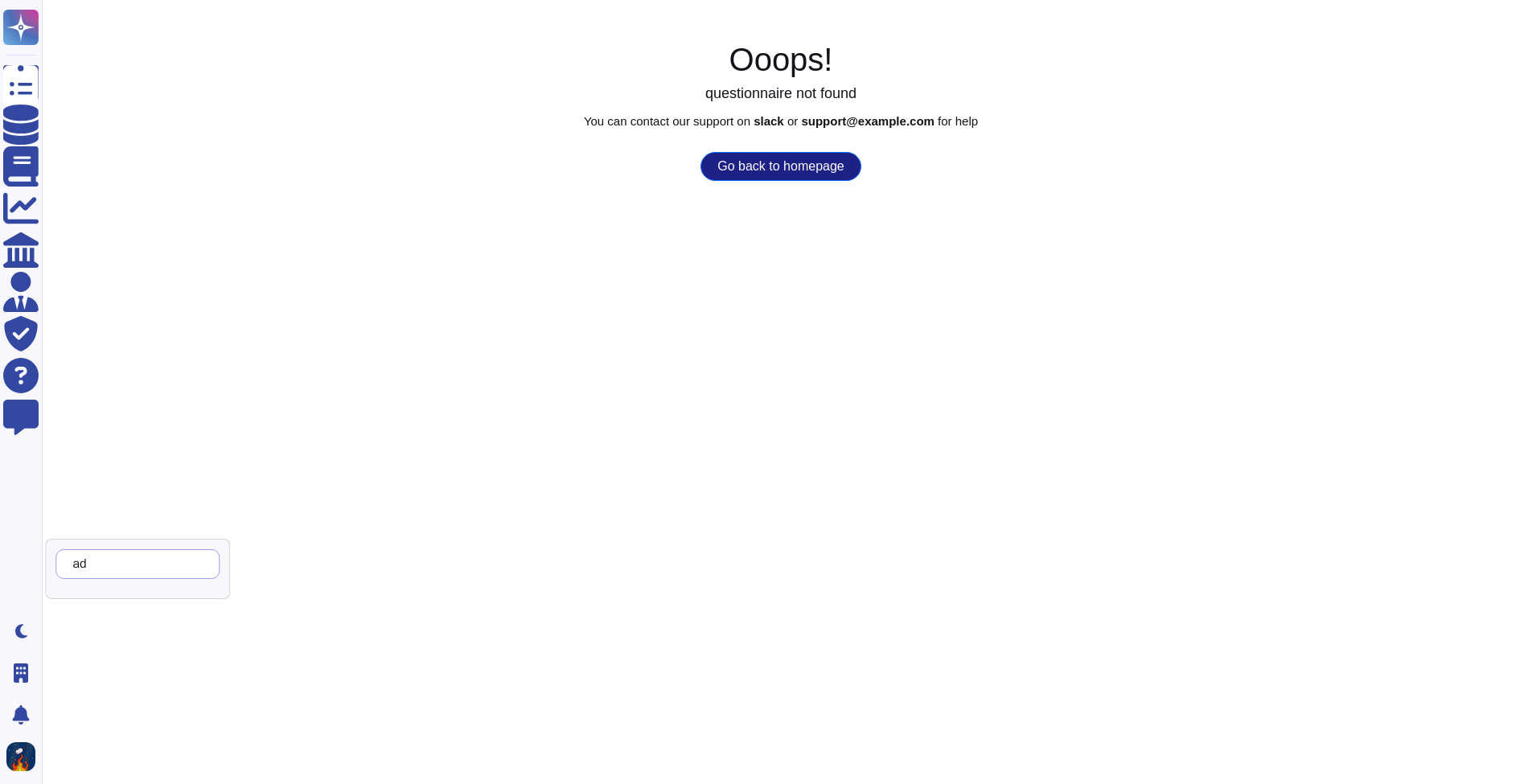 type on "a" 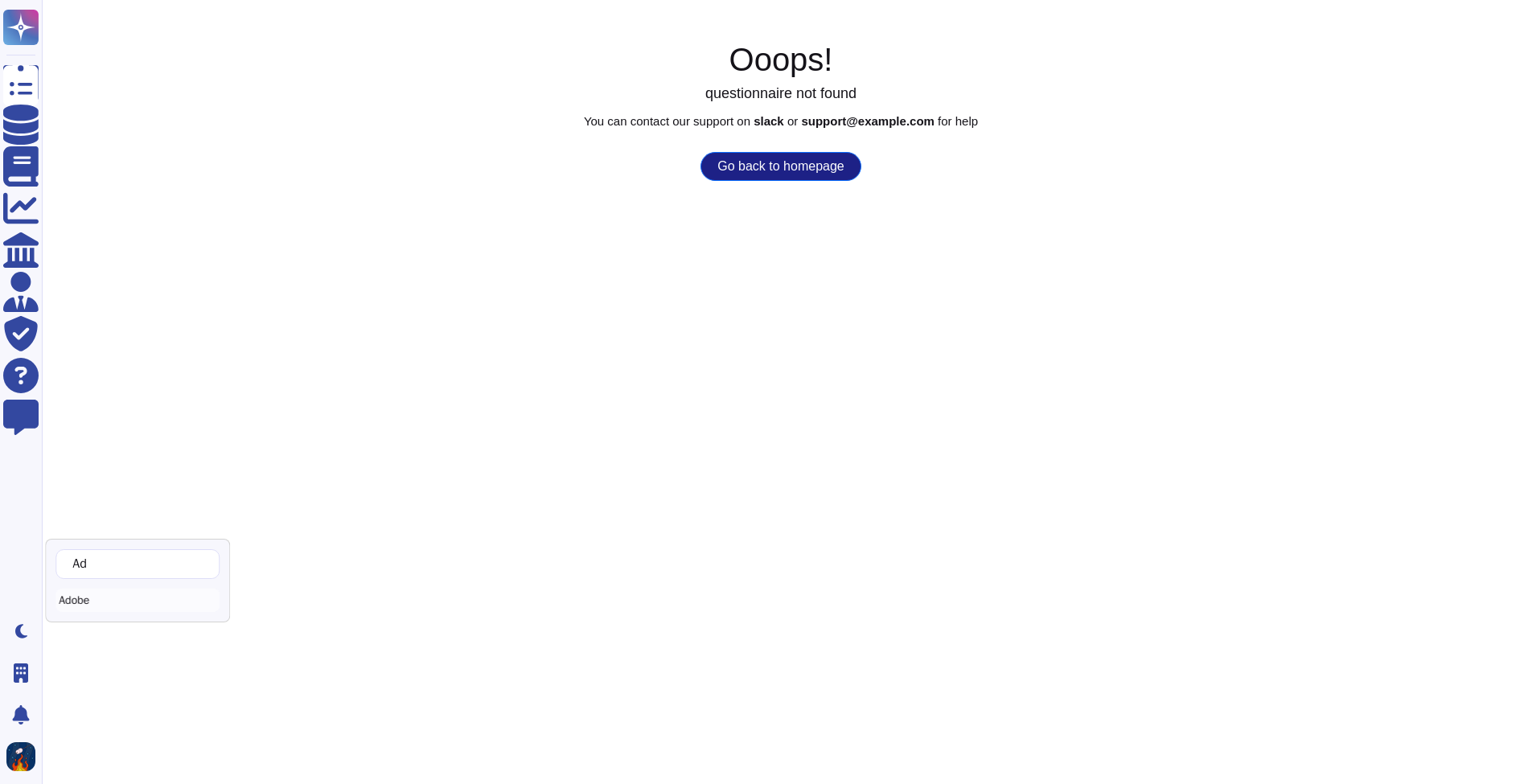 type on "Ad" 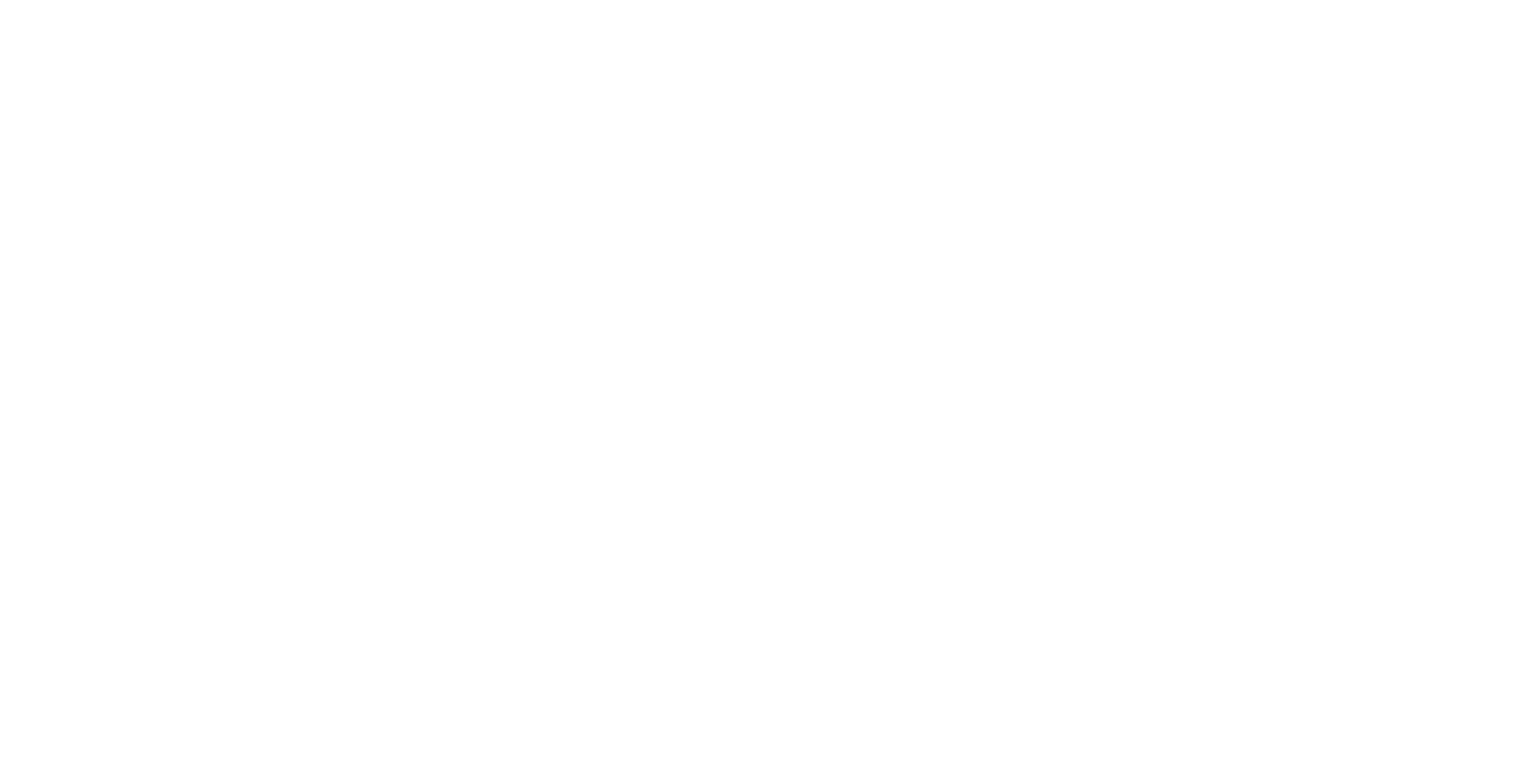 scroll, scrollTop: 0, scrollLeft: 0, axis: both 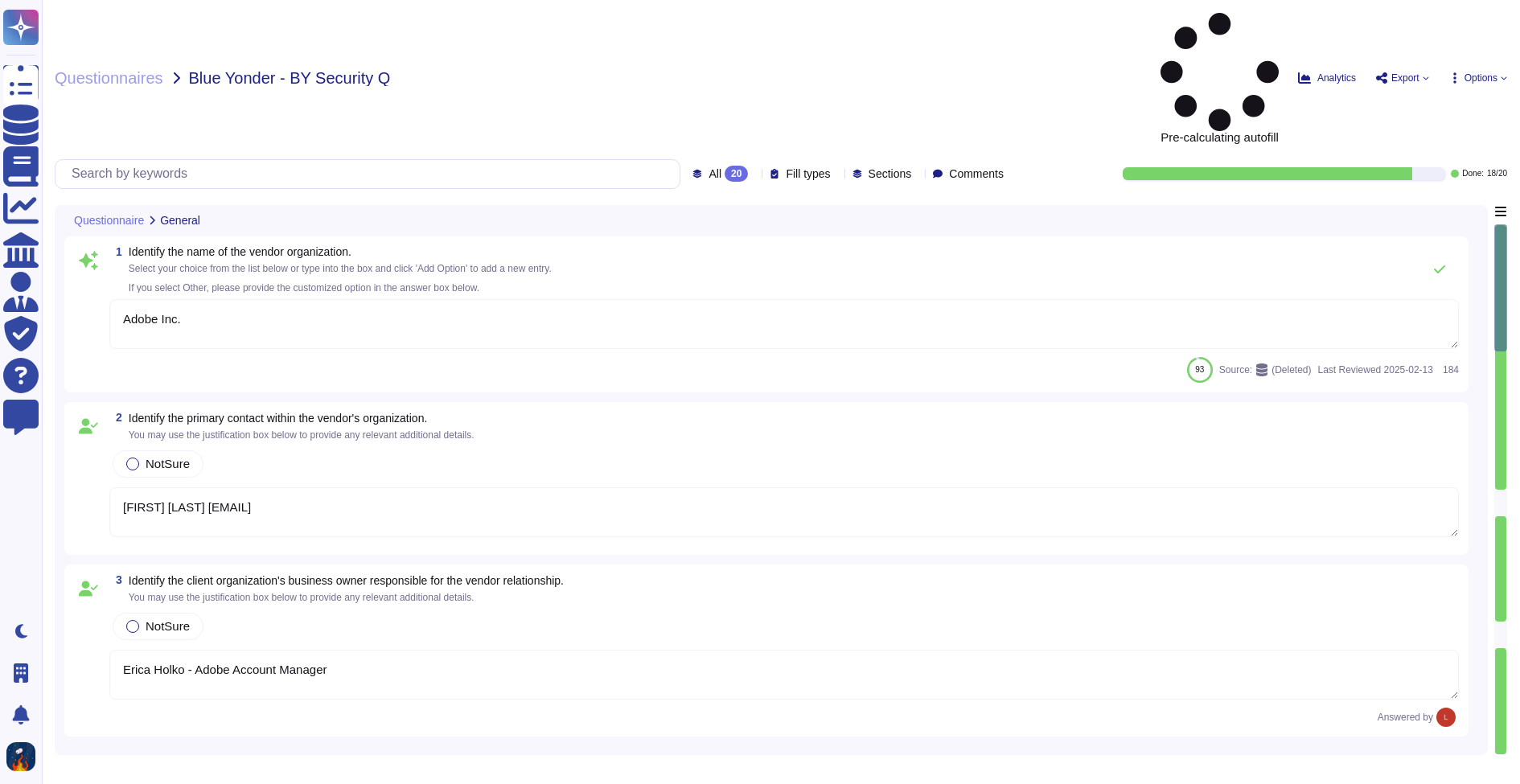 type on "Adobe Inc." 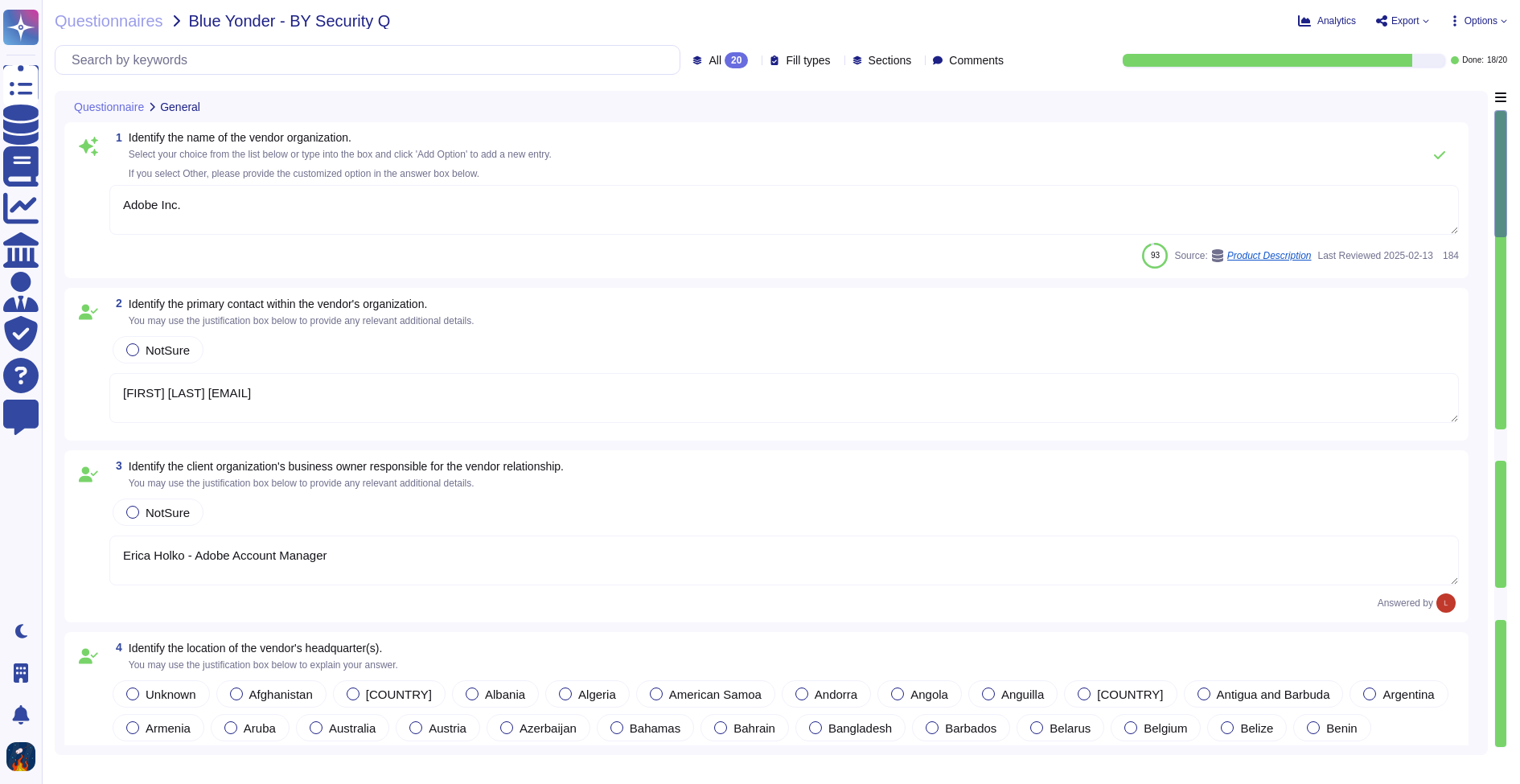 click on "Adobe Inc." at bounding box center [784, 210] 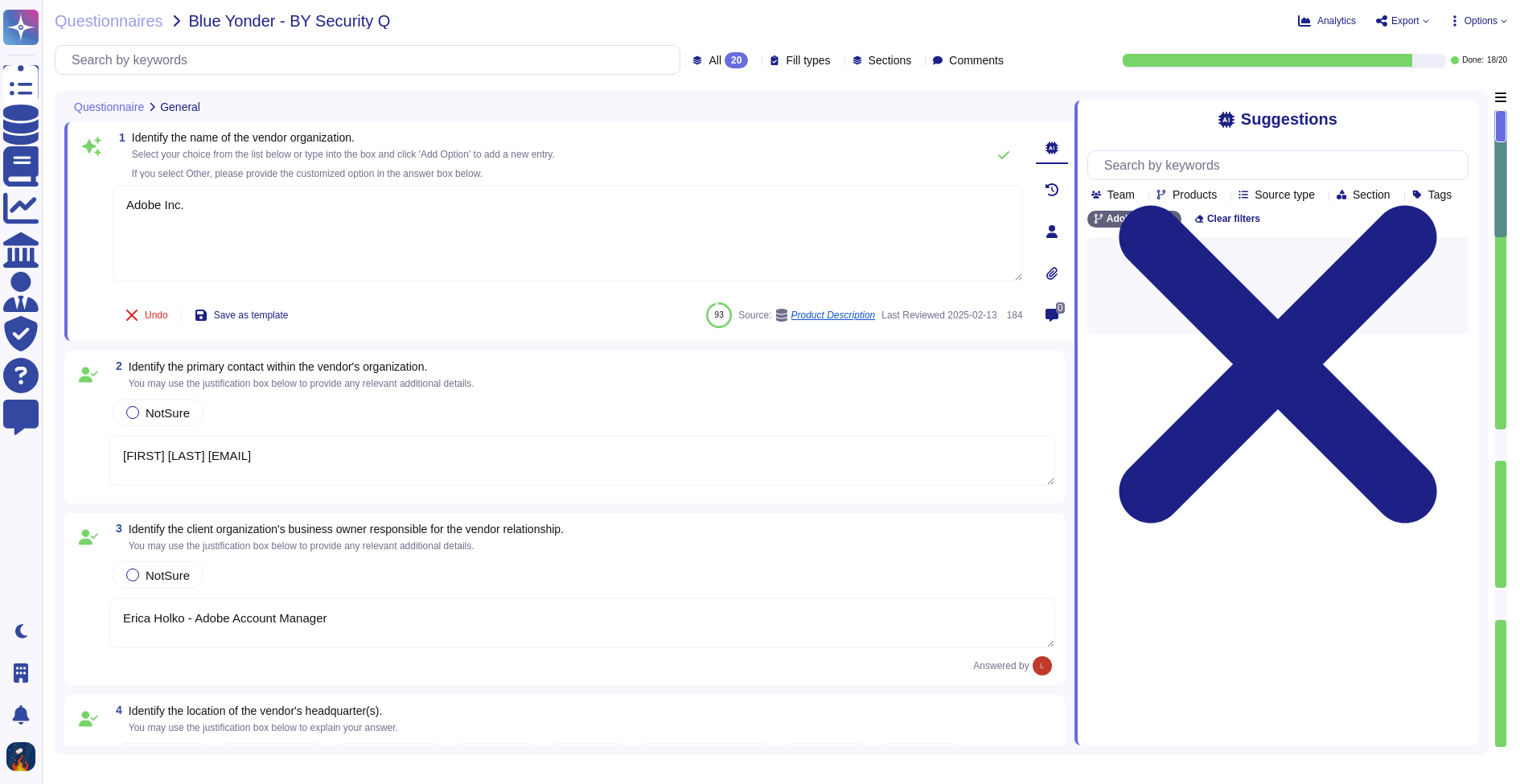 click on "Undo Save as template 93 Source: Product Description Last Reviewed   2025-02-13 184" at bounding box center [568, 315] 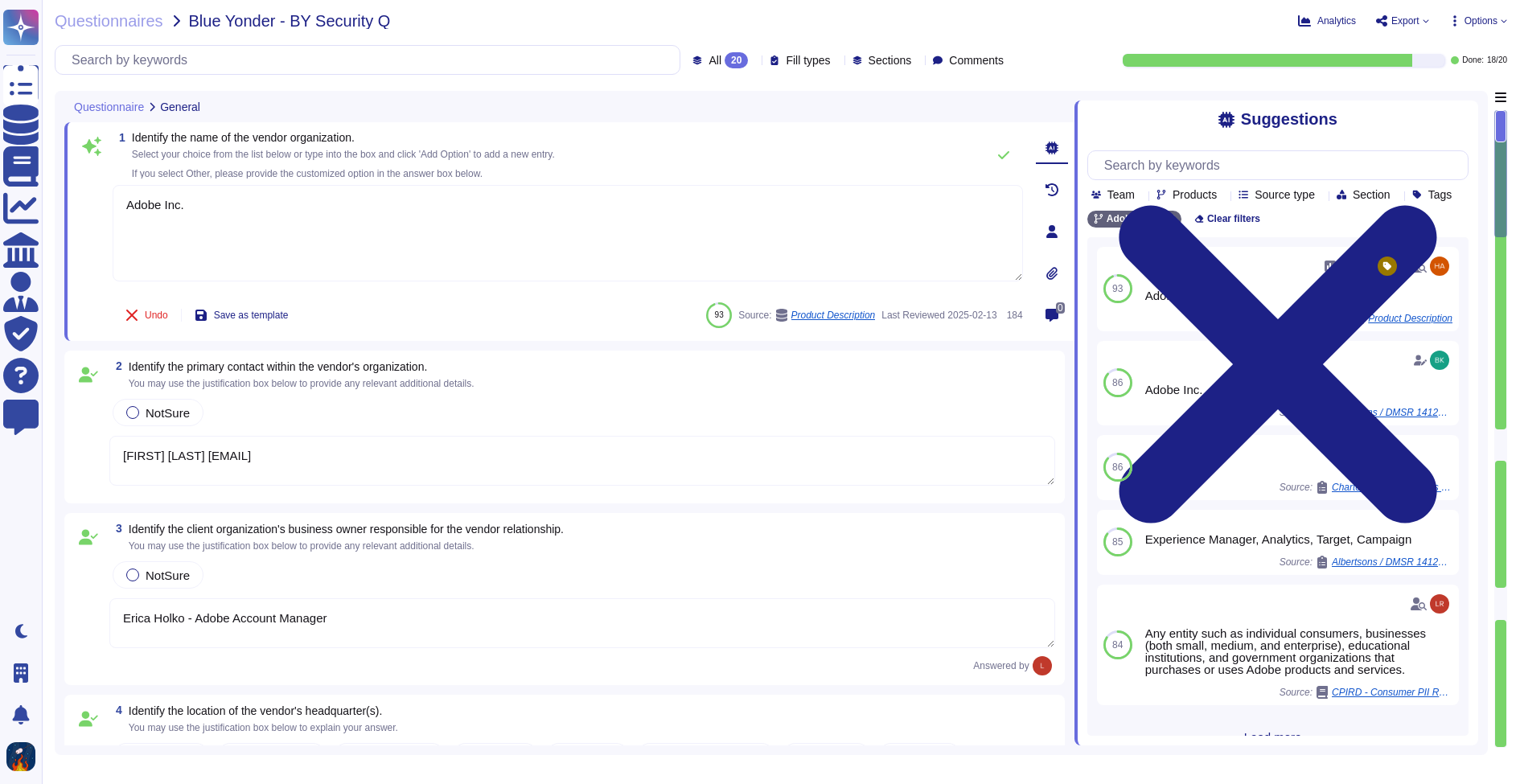 click on "Options" at bounding box center [1481, 21] 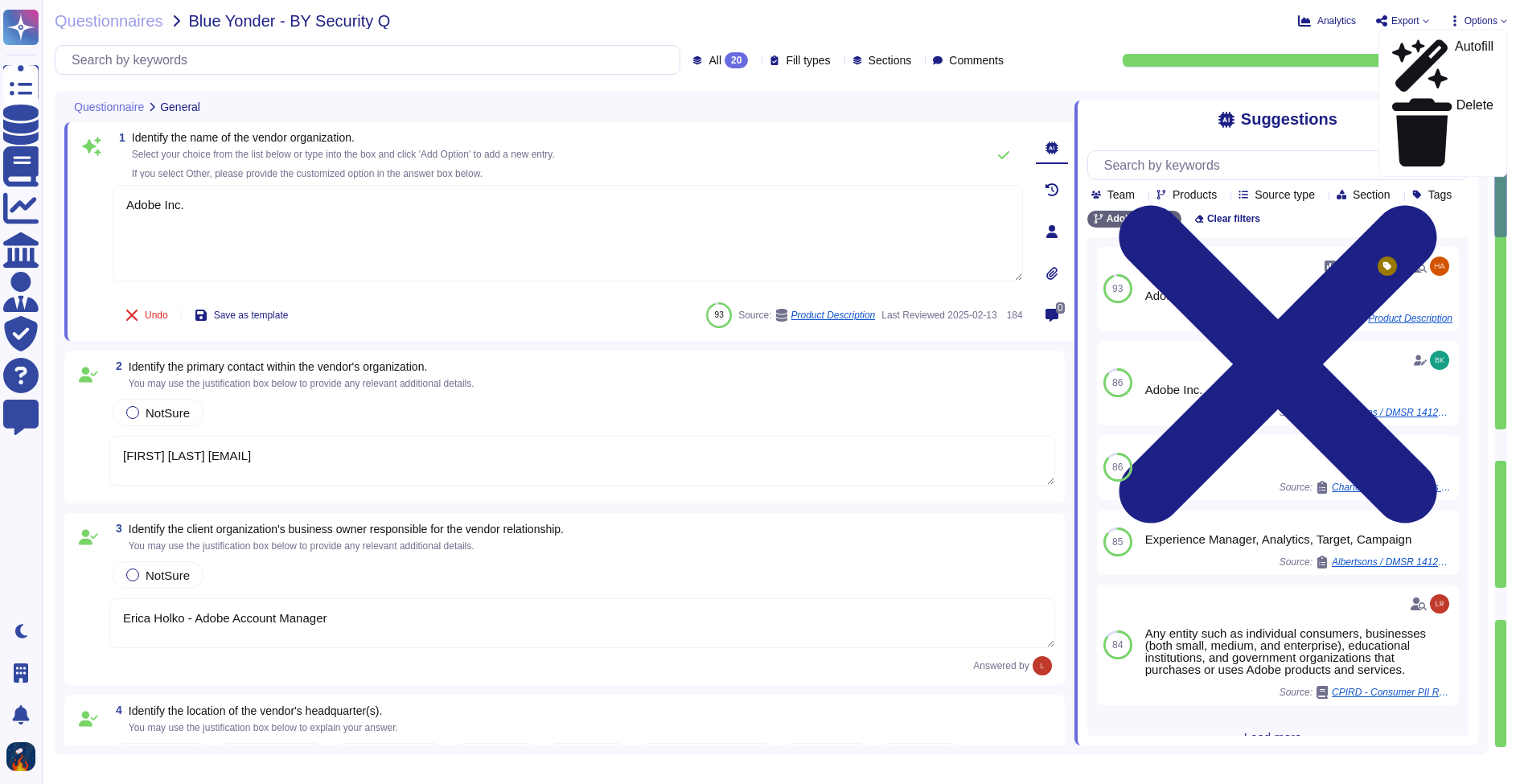 click on "Export" at bounding box center [1405, 21] 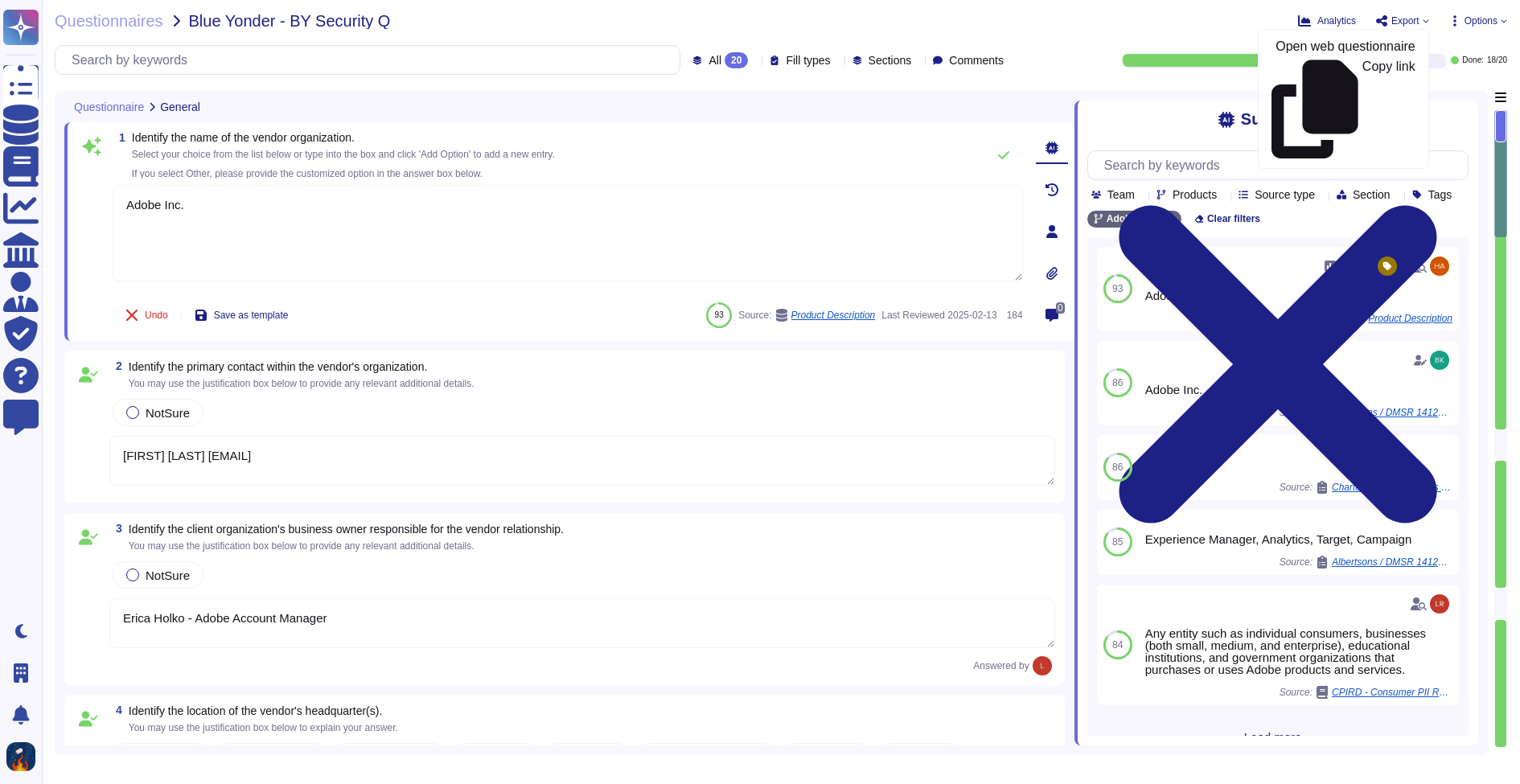 click on "Analytics Export Open web questionnaire Copy link Options Autofill Delete" at bounding box center (1231, 21) 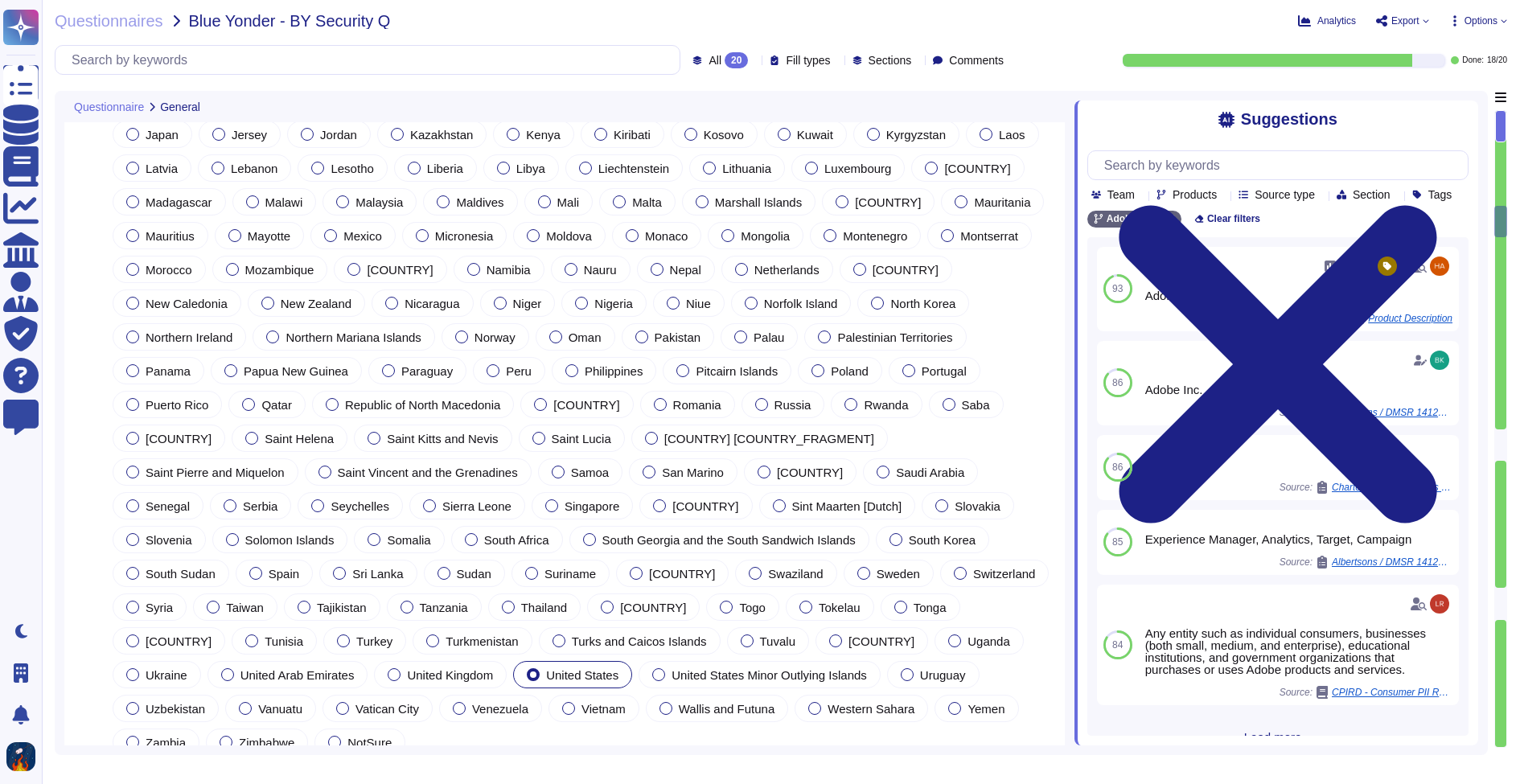 type on "Founded in 1982, Adobe Inc. is one of the largest and most diversified software companies in the world. We offer a line of products and services used by creative professionals, marketers, knowledge workers, application developers, enterprises and consumers for creating, managing, delivering, measuring, optimizing and engaging with compelling content and experiences across multiple operating systems, devices and media. We market and license our products and services directly to enterprise customers through our sales force and to end-users through app stores and our own website at www.adobe.com." 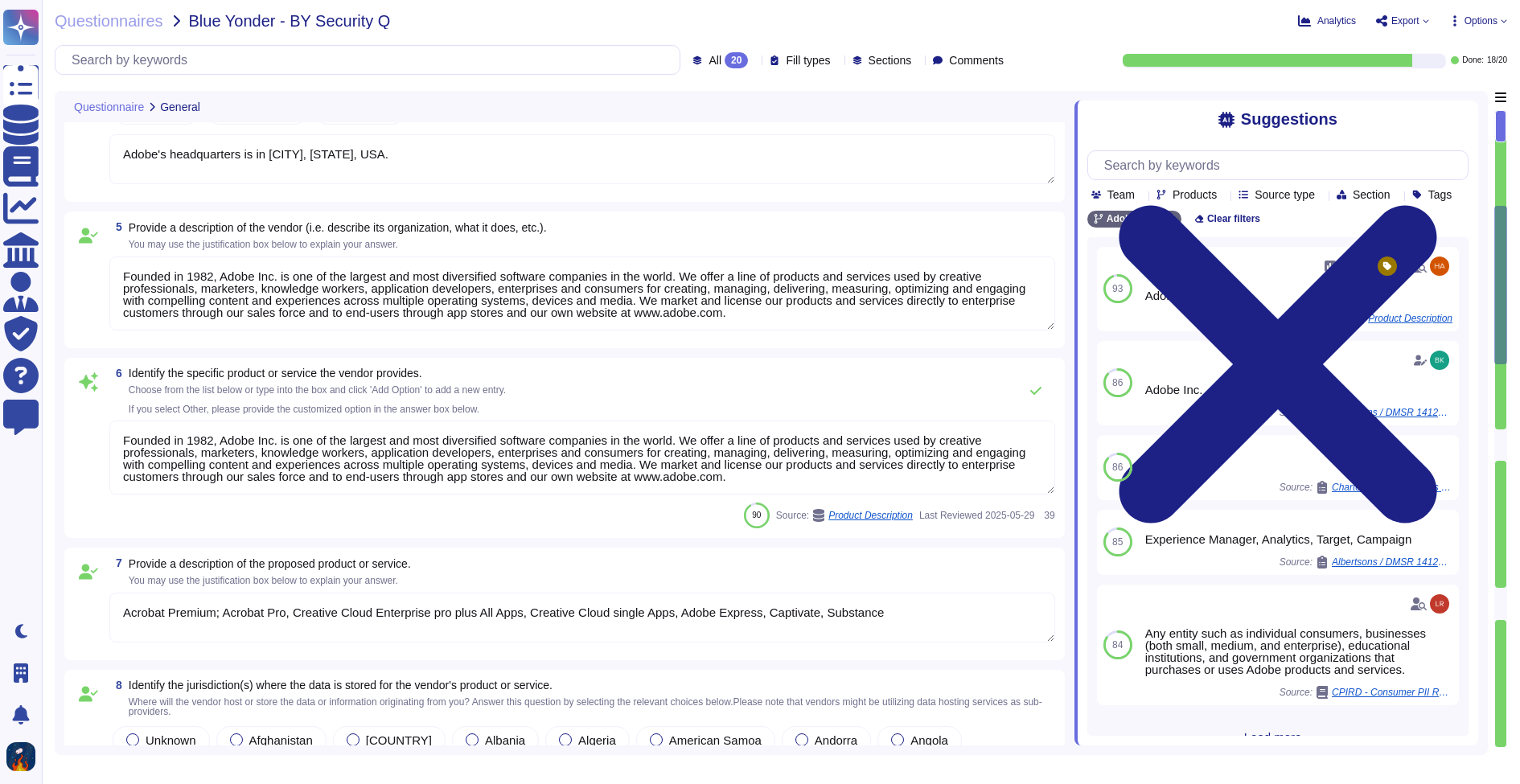 scroll, scrollTop: 1799, scrollLeft: 0, axis: vertical 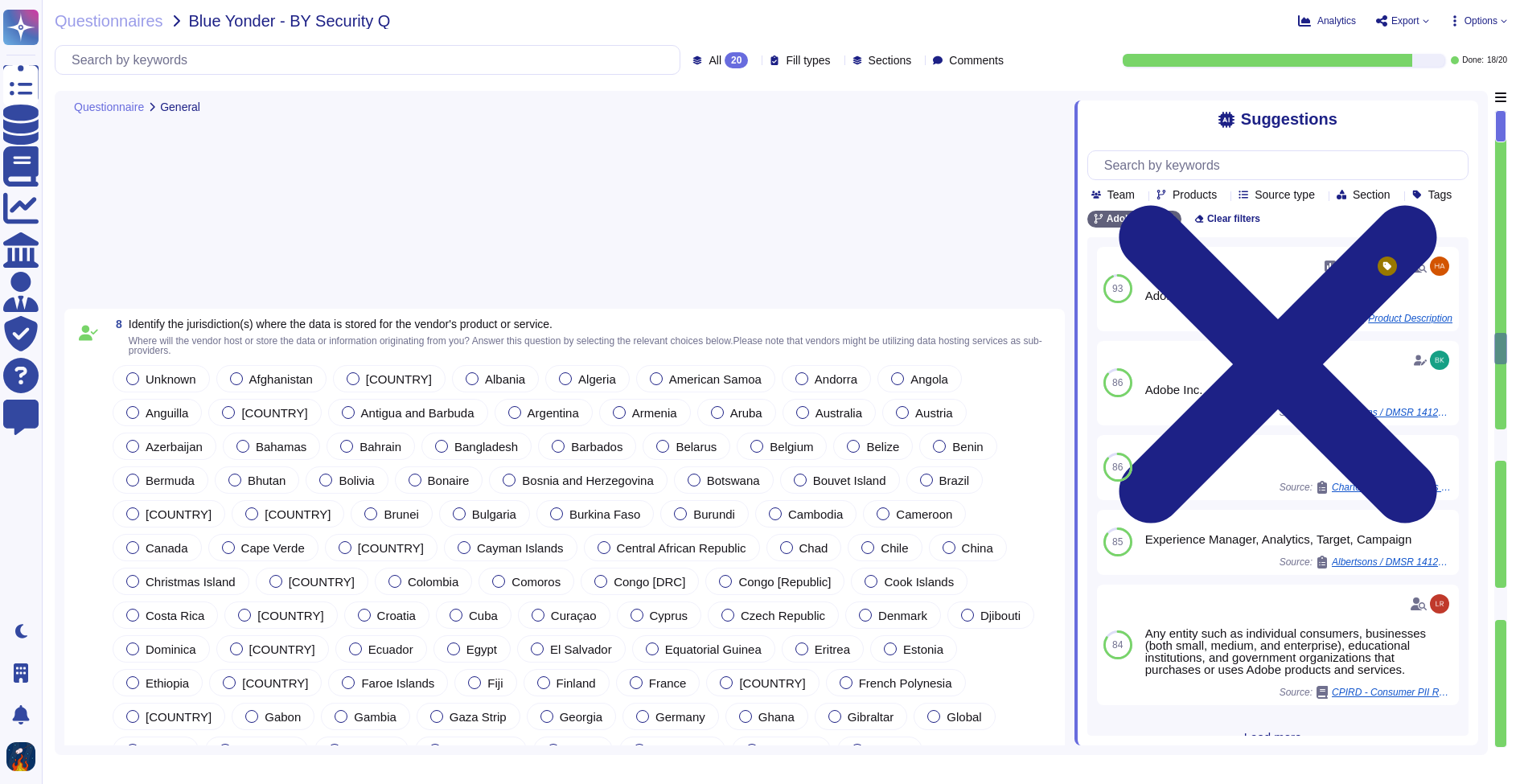type on "In the U.S., Adobe typically will turn over “basic subscriber” information (such as name, length of service, billing information, email address, registration IP address and the like) in response to a valid court order or subpoena issued in a criminal case. However, we always require a search warrant issued by a judge upon a showing of probable cause under relevant state or federal law before we will turn over customer content stored on our servers -- such as photos, videos, documents, contracts or other stored materials. The Adobe Trust &amp; Safety team carefully scrutinizes all legal process received to ensure that the requesting government is entitled to the data sought with the type of process they have obtained. Where we believe a government is requesting data to which it is not entitled, we ask that they voluntarily amend the process served or, if necessary, challenge the request in court." 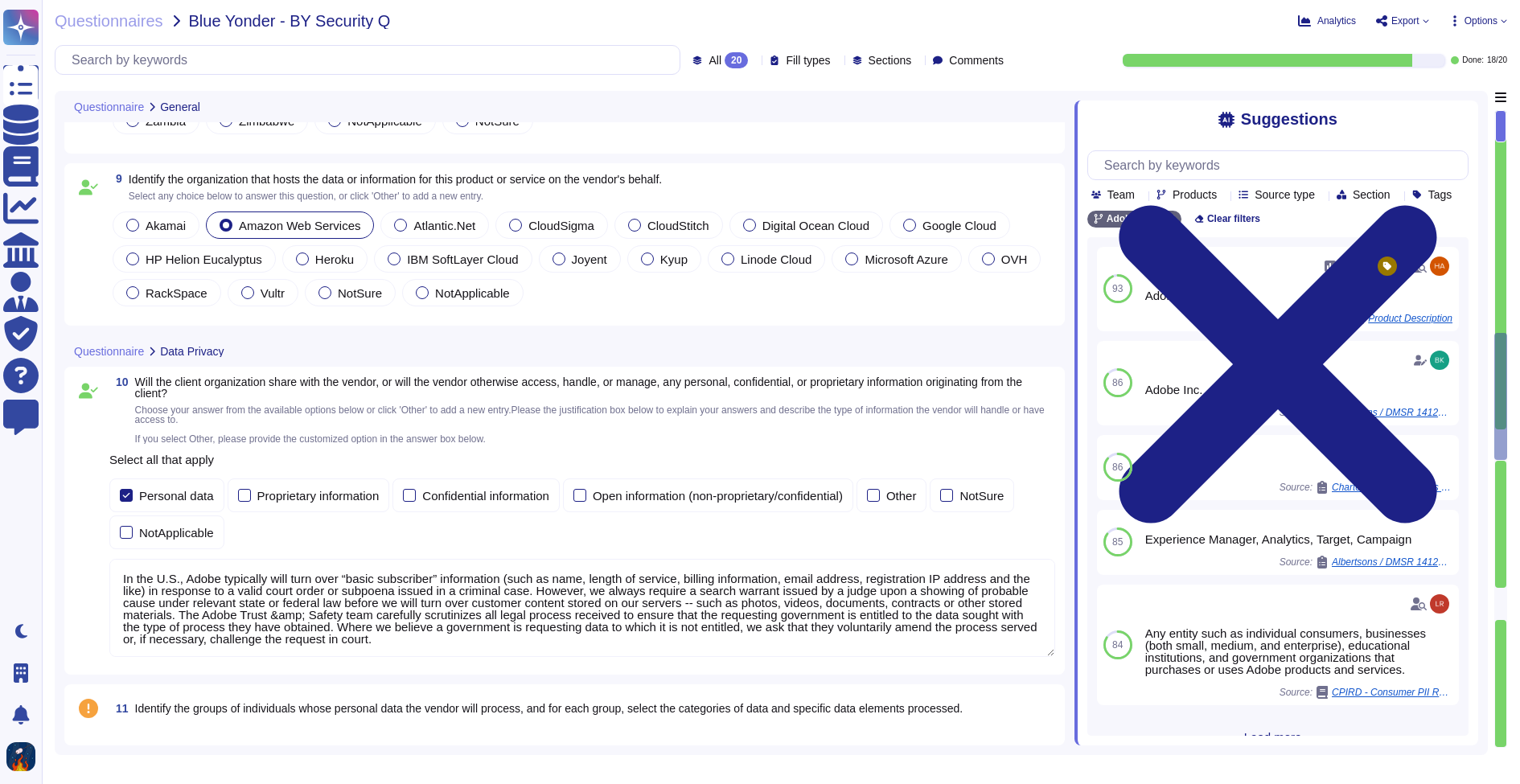 type on "As a global company, Adobe strives to meet the requirements of data protection and privacy laws worldwide. For more information about the specifics of our privacy practices, please visit our Privacy Center" 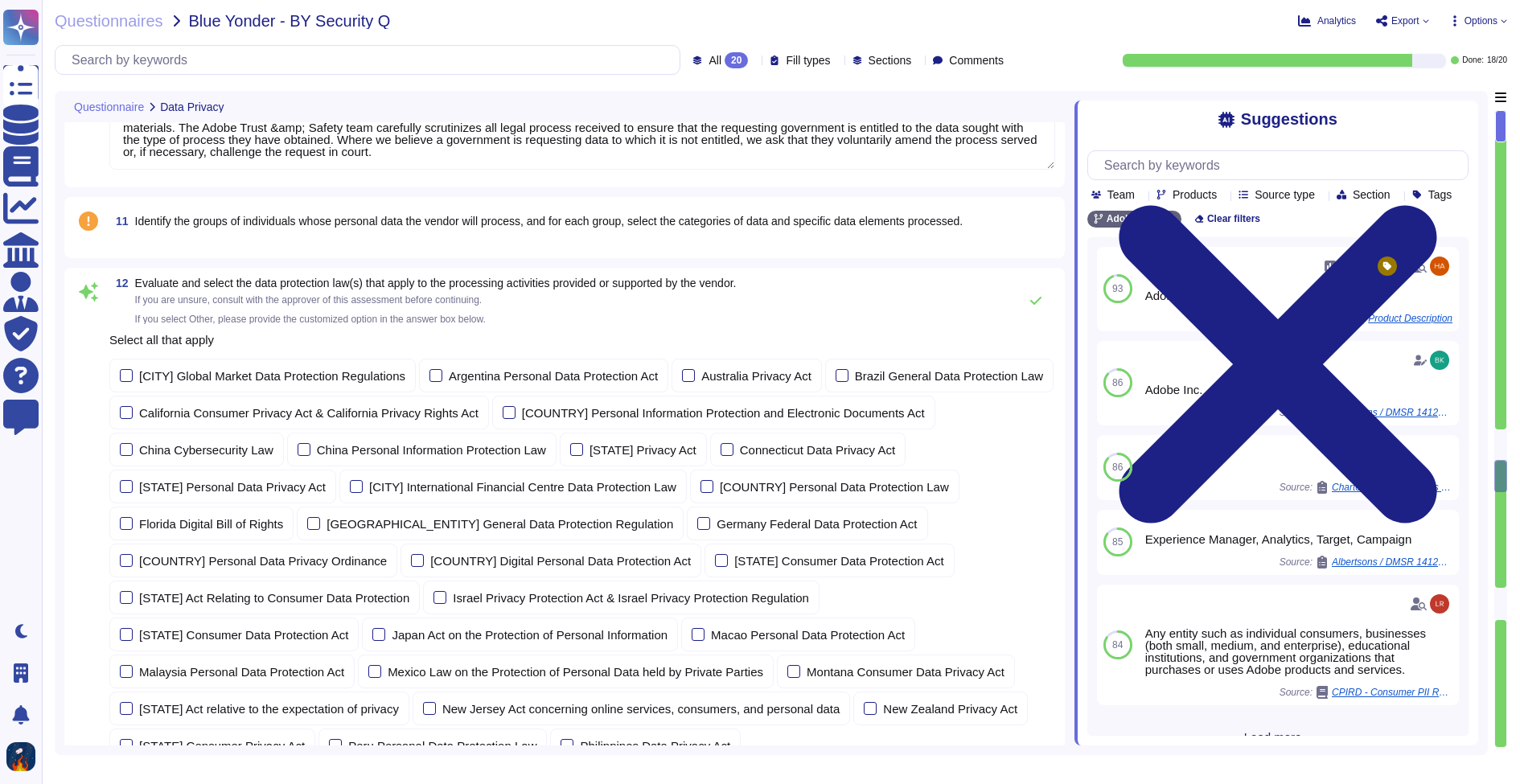 type on "Please see Sales Legal for information regarding legal classifications of Data." 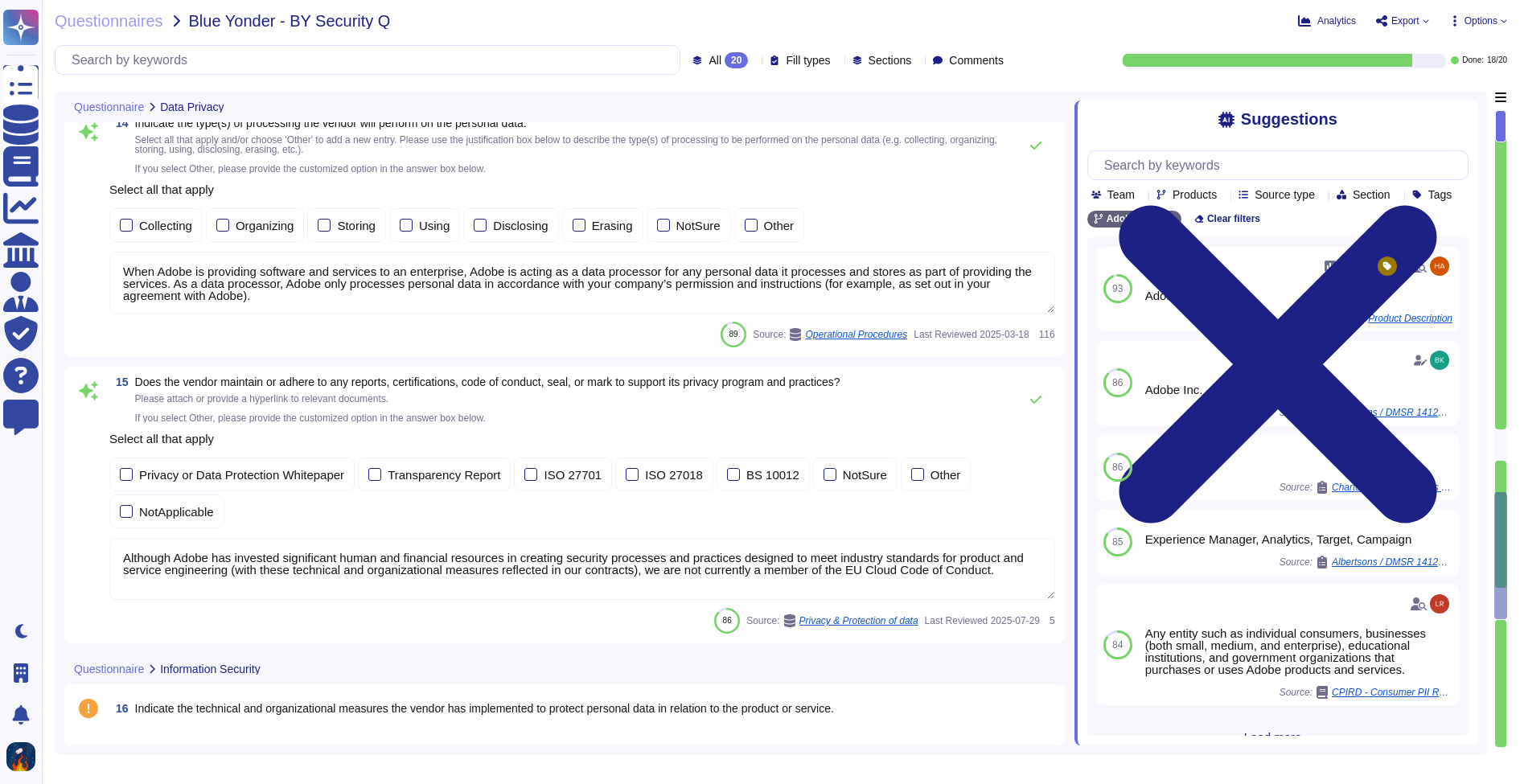 type on "When Adobe is providing software and services to an enterprise, Adobe is acting as a data processor for any personal data it processes and stores as part of providing the services. As a data processor, Adobe only processes personal data in accordance with your company’s permission and instructions (for example, as set out in your agreement with Adobe)." 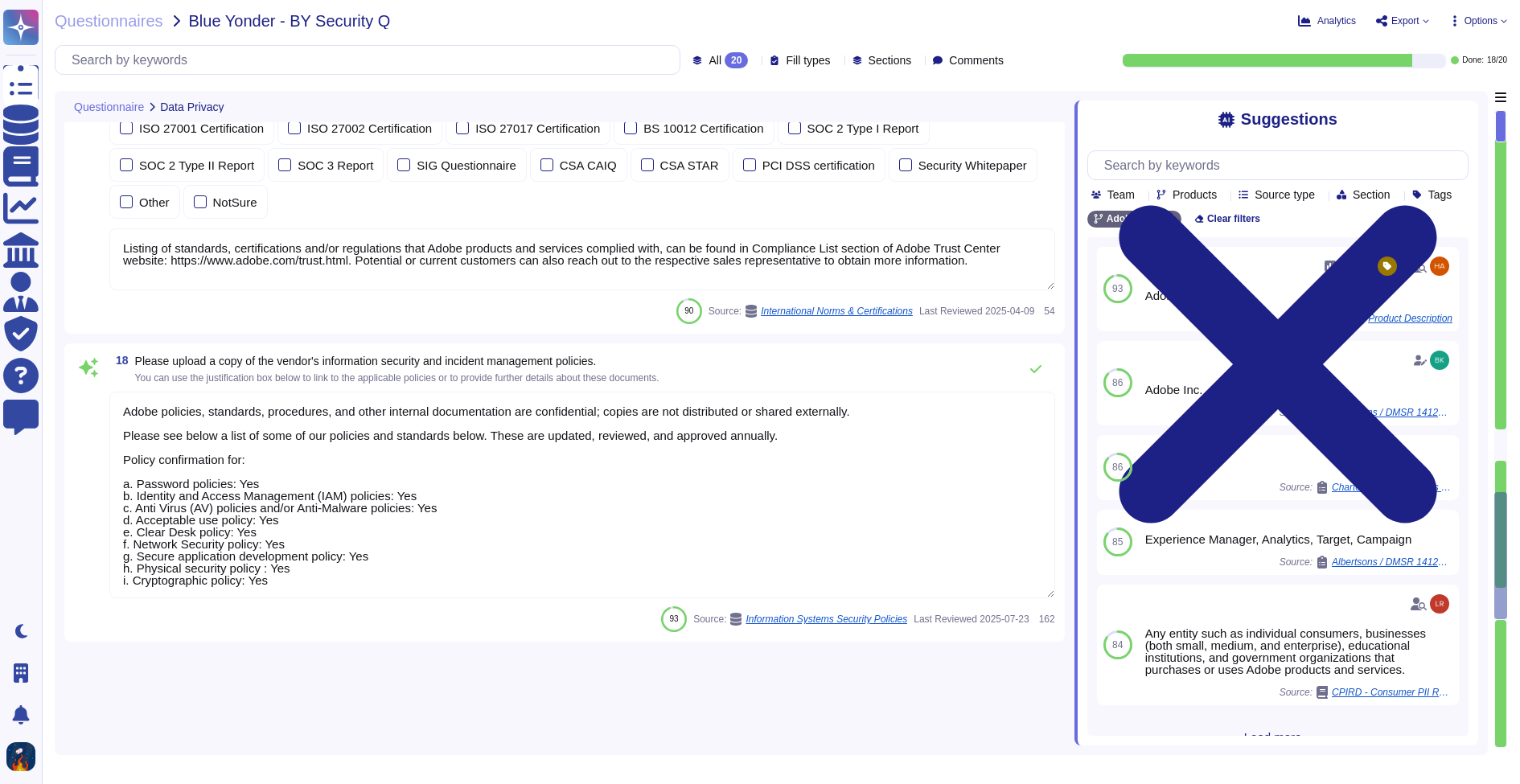 scroll, scrollTop: 6155, scrollLeft: 0, axis: vertical 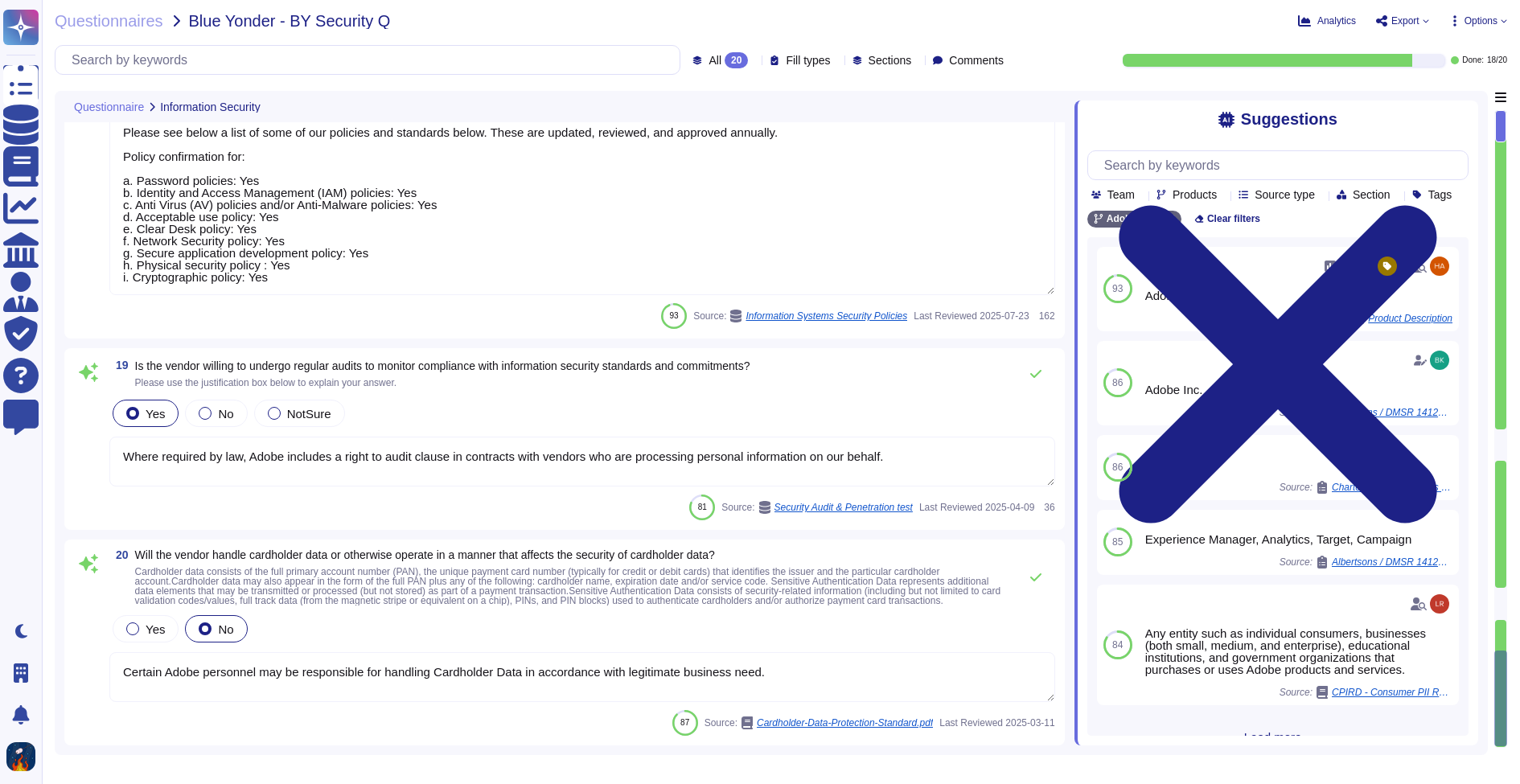 type on "Where required by law, Adobe includes a right to audit clause in contracts with vendors who are processing personal information on our behalf." 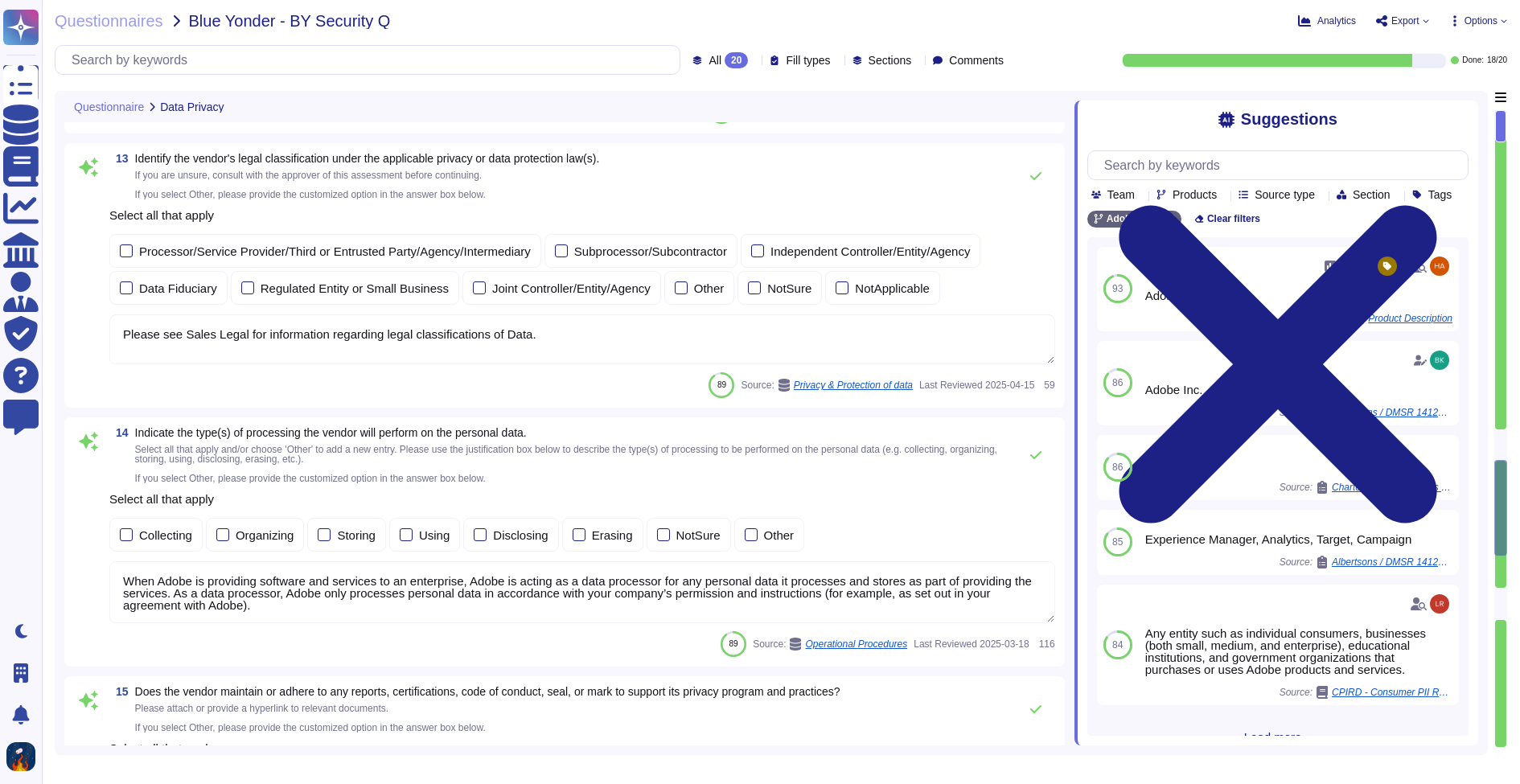 type on "As a global company, Adobe strives to meet the requirements of data protection and privacy laws worldwide. For more information about the specifics of our privacy practices, please visit our Privacy Center" 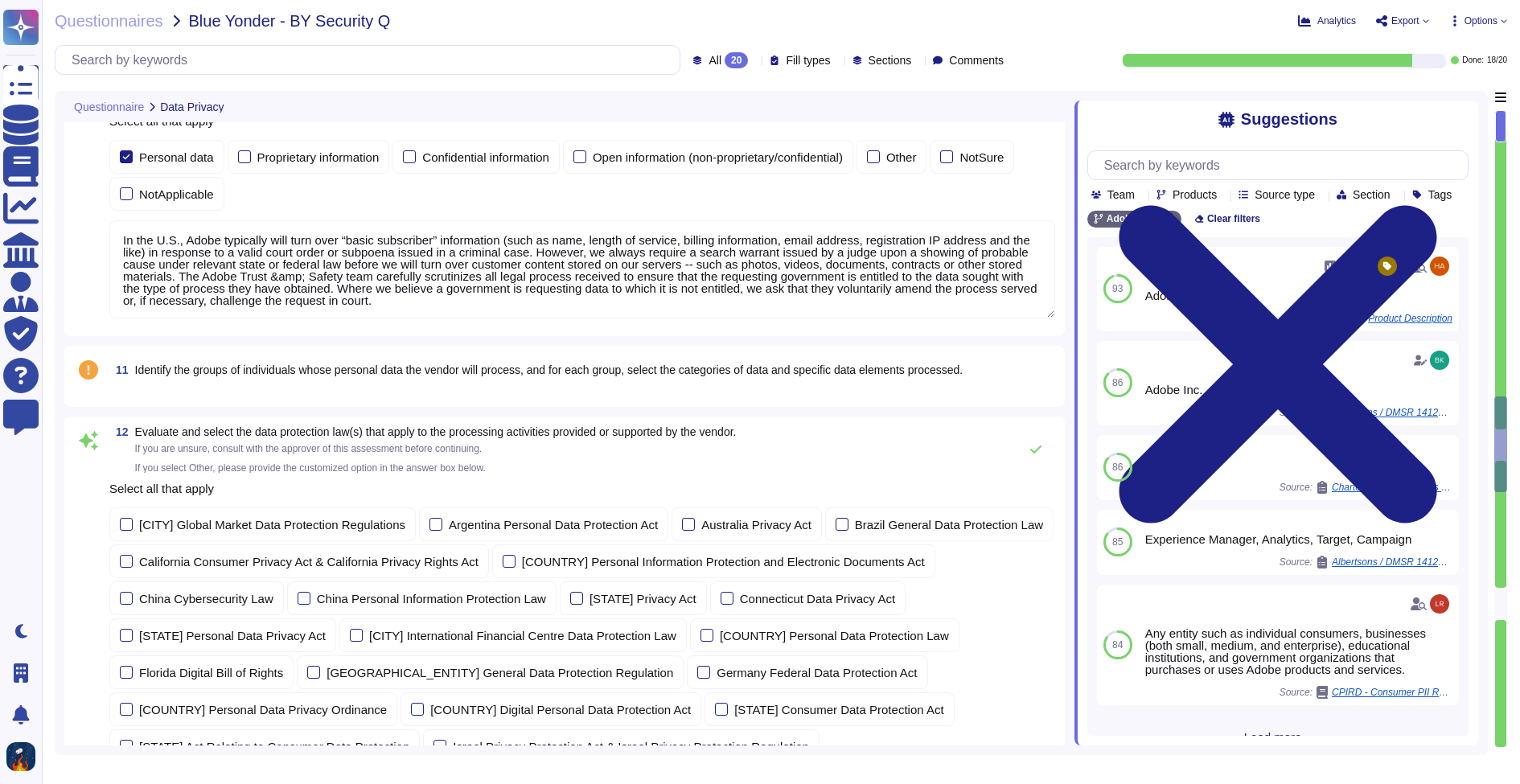 type on "In the U.S., Adobe typically will turn over “basic subscriber” information (such as name, length of service, billing information, email address, registration IP address and the like) in response to a valid court order or subpoena issued in a criminal case. However, we always require a search warrant issued by a judge upon a showing of probable cause under relevant state or federal law before we will turn over customer content stored on our servers -- such as photos, videos, documents, contracts or other stored materials. The Adobe Trust &amp; Safety team carefully scrutinizes all legal process received to ensure that the requesting government is entitled to the data sought with the type of process they have obtained. Where we believe a government is requesting data to which it is not entitled, we ask that they voluntarily amend the process served or, if necessary, challenge the request in court." 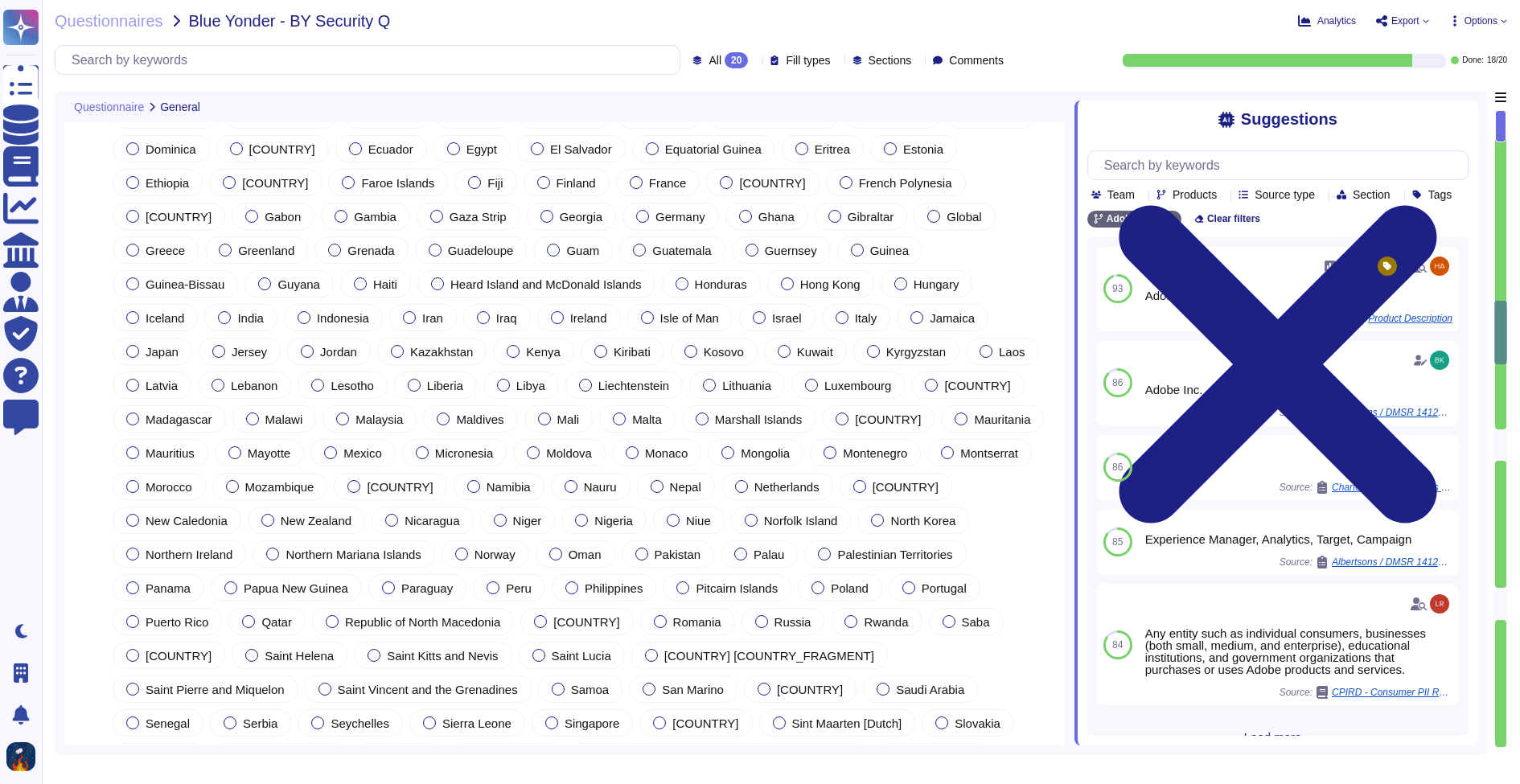 type on "Founded in 1982, Adobe Inc. is one of the largest and most diversified software companies in the world. We offer a line of products and services used by creative professionals, marketers, knowledge workers, application developers, enterprises and consumers for creating, managing, delivering, measuring, optimizing and engaging with compelling content and experiences across multiple operating systems, devices and media. We market and license our products and services directly to enterprise customers through our sales force and to end-users through app stores and our own website at www.adobe.com." 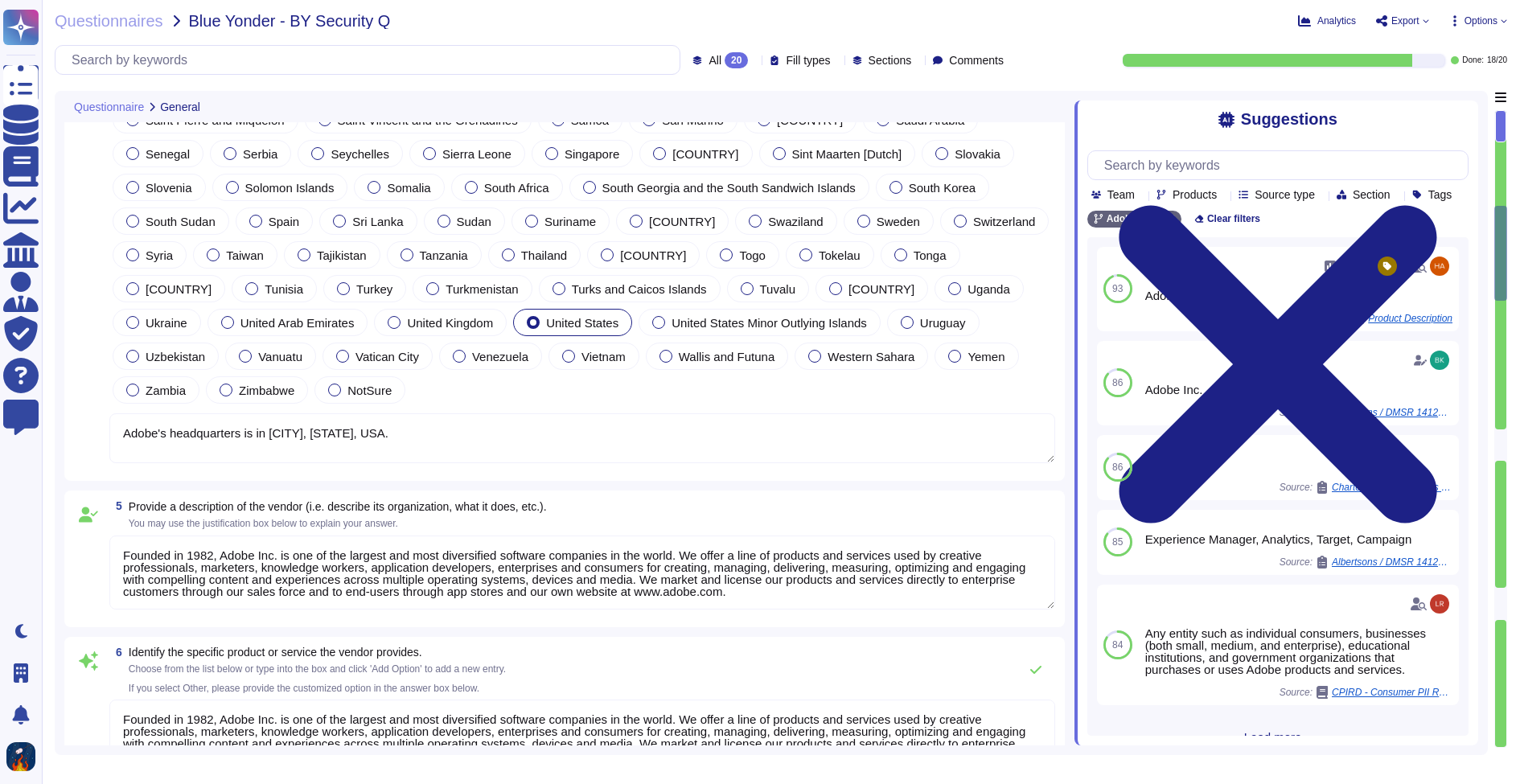 type on "Adobe's headquarters is in [CITY], [STATE], USA." 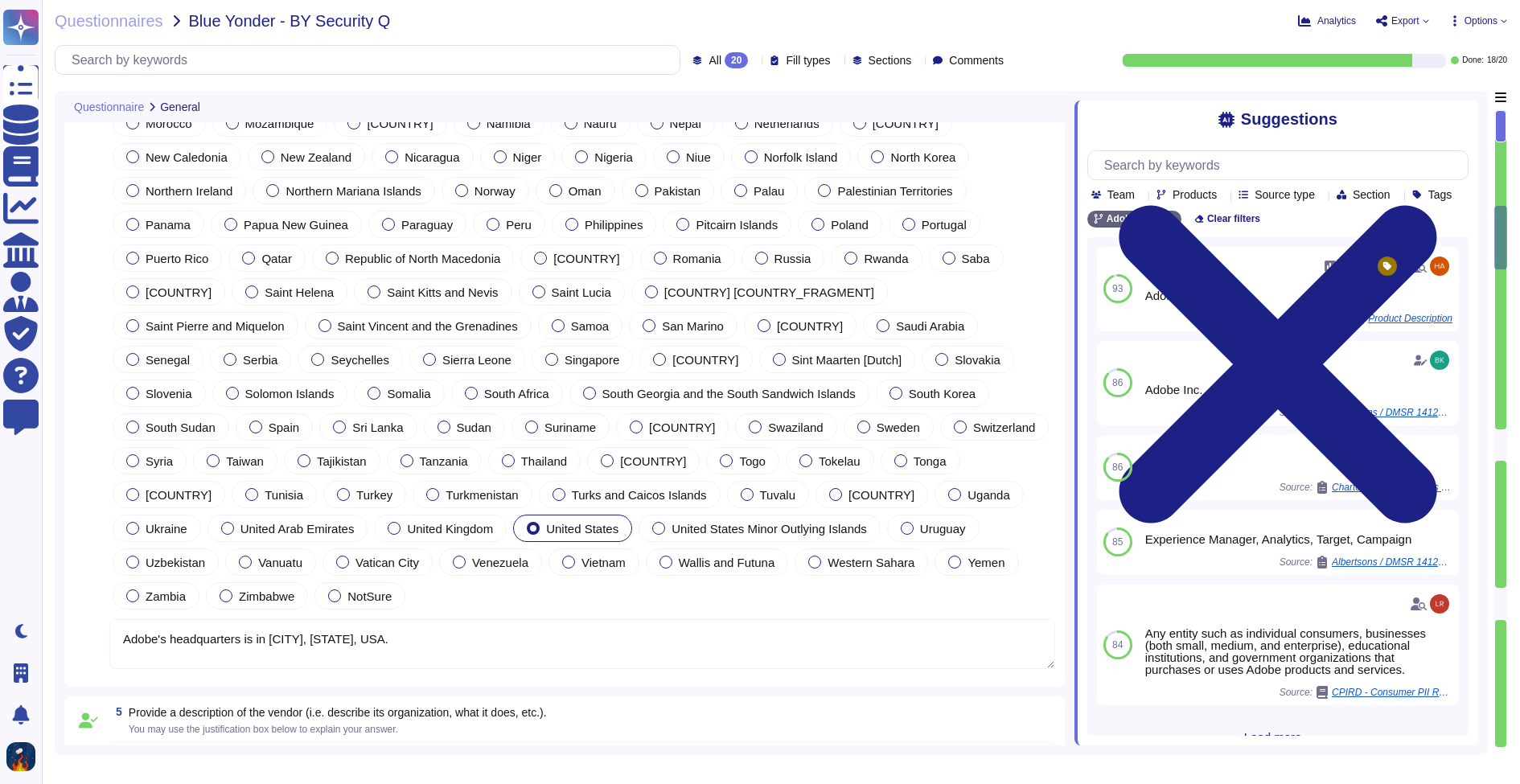 scroll, scrollTop: 0, scrollLeft: 0, axis: both 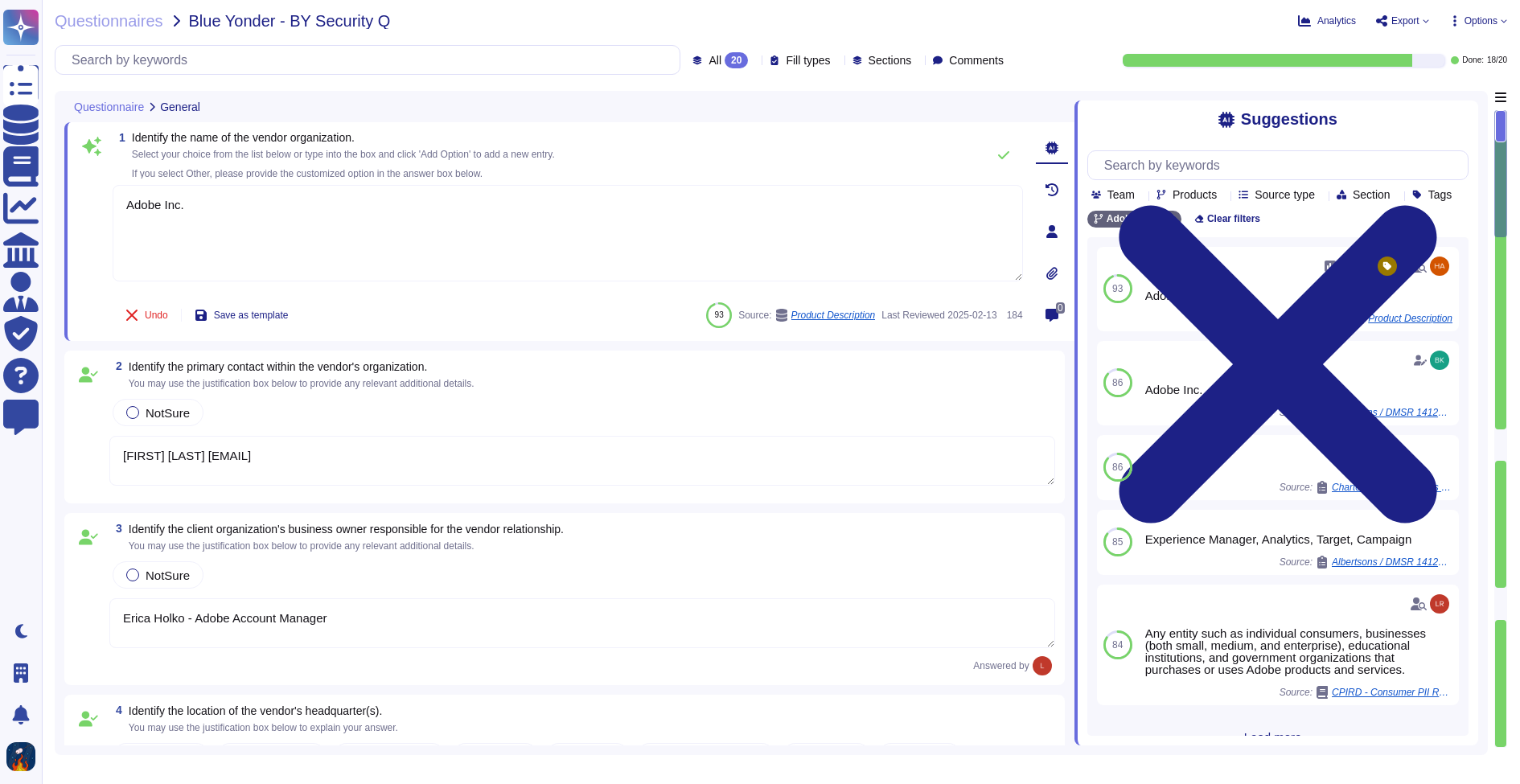 type on "Adobe Inc." 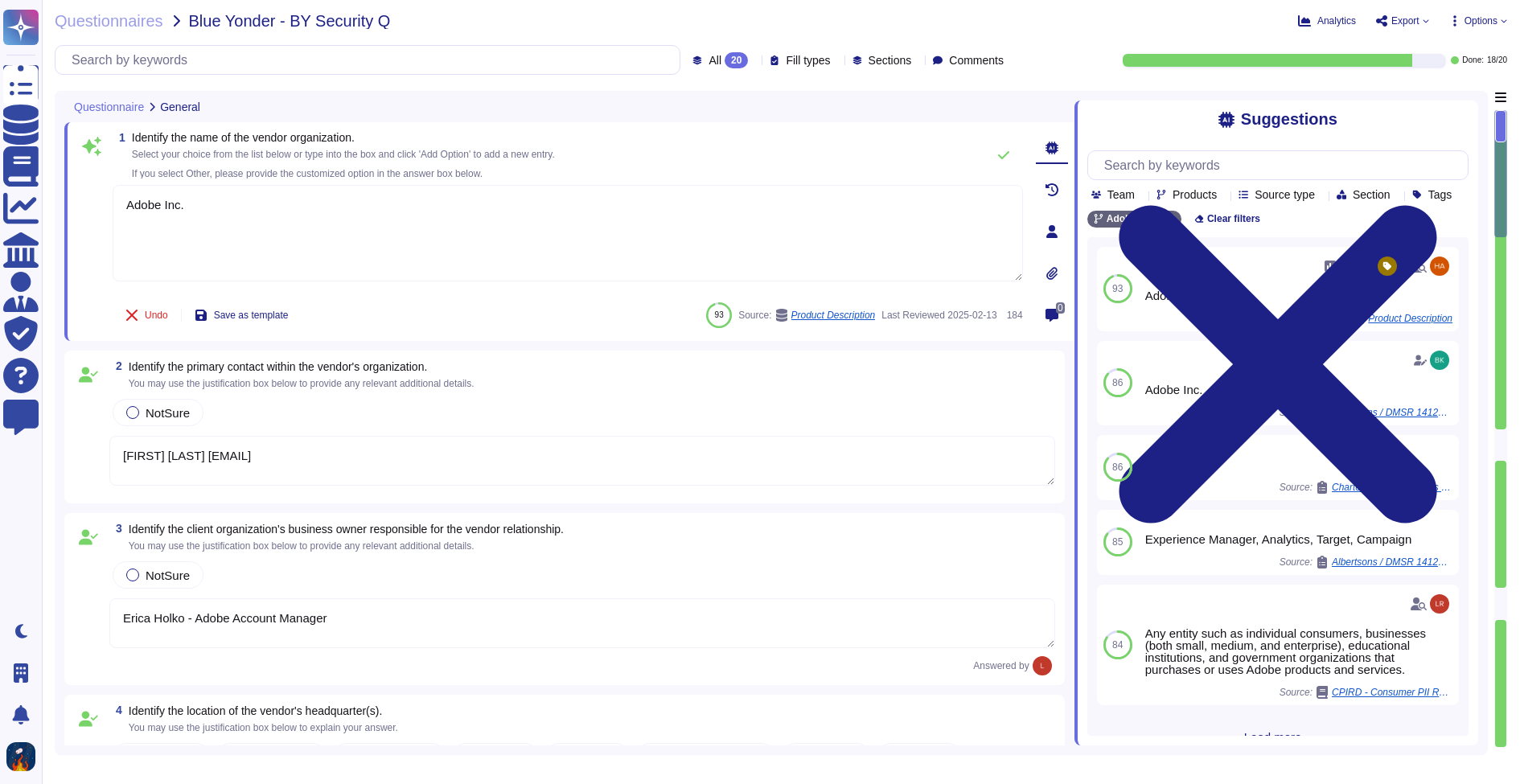 type on "[FIRST] [LAST] [EMAIL]" 